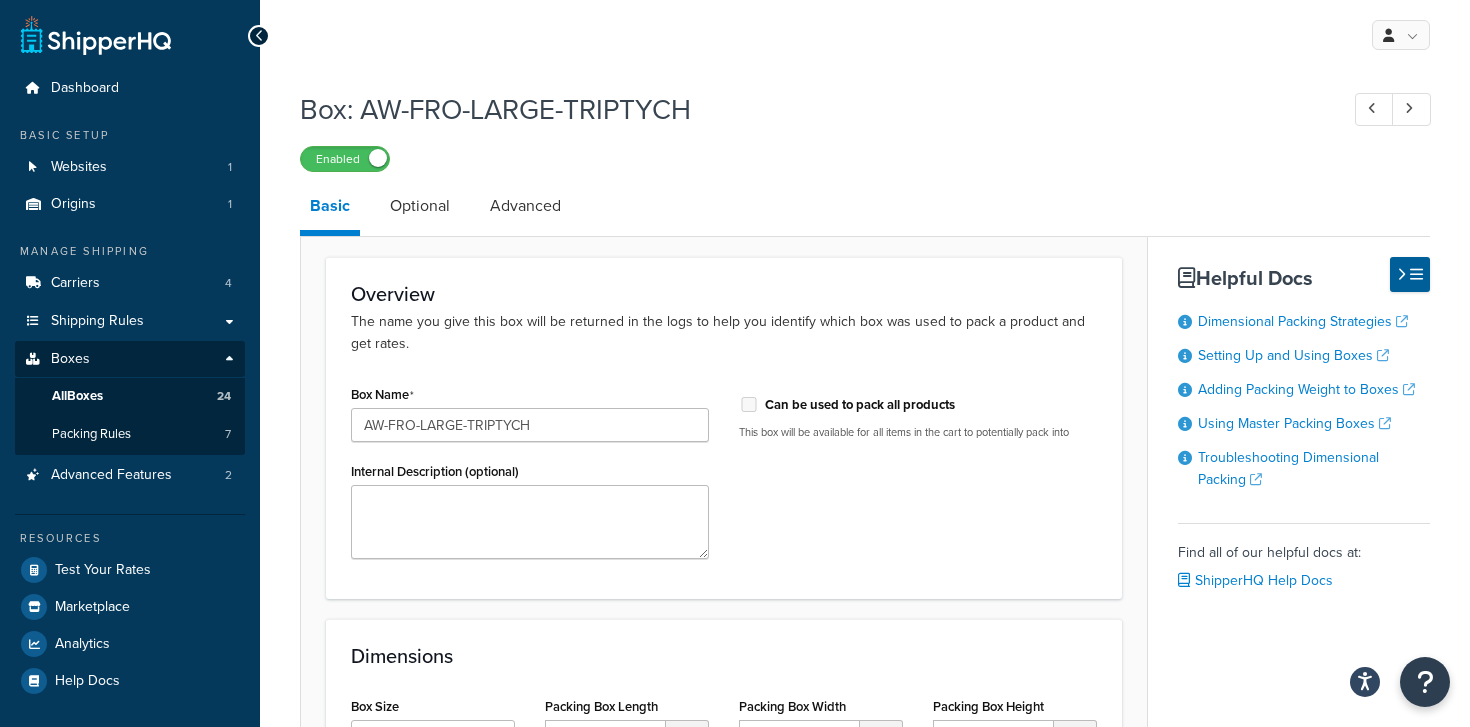 scroll, scrollTop: 252, scrollLeft: 0, axis: vertical 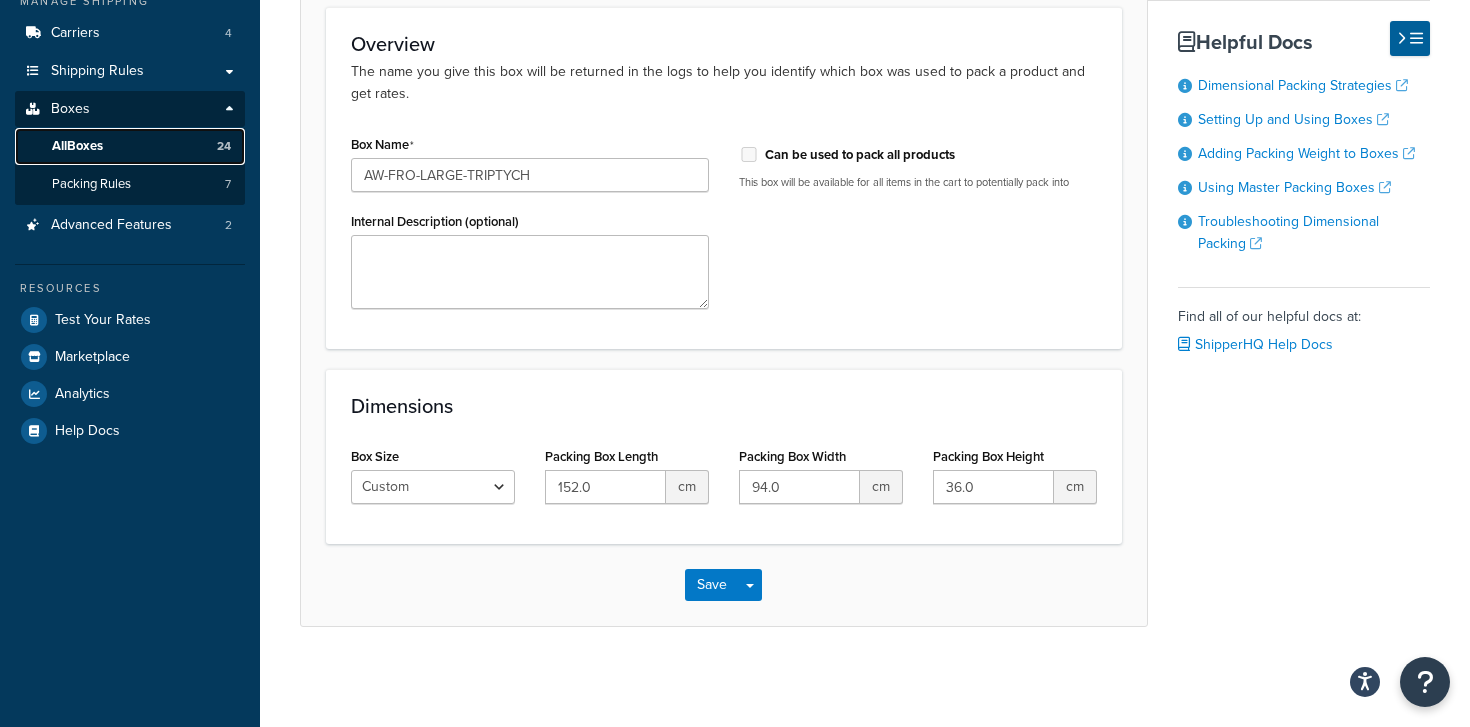 click on "All  Boxes 24" at bounding box center [130, 146] 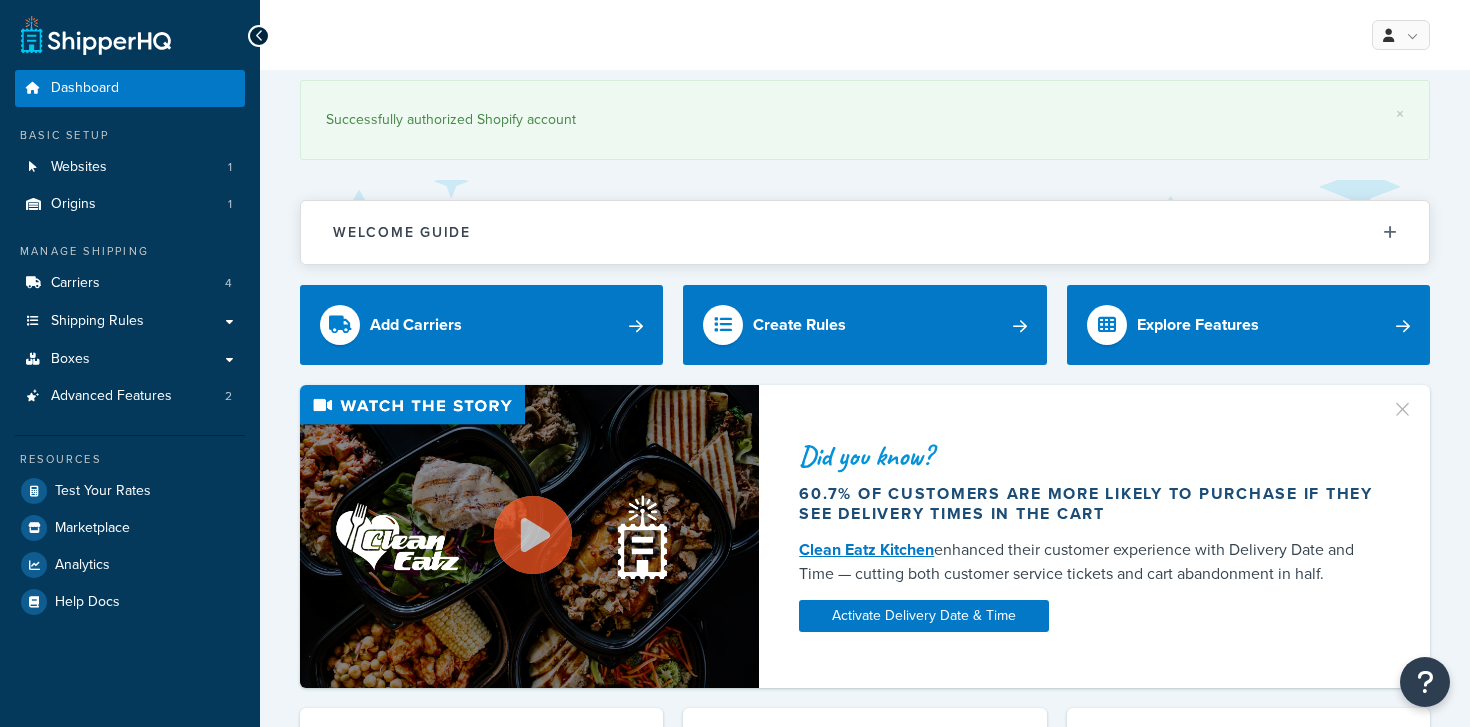 scroll, scrollTop: 0, scrollLeft: 0, axis: both 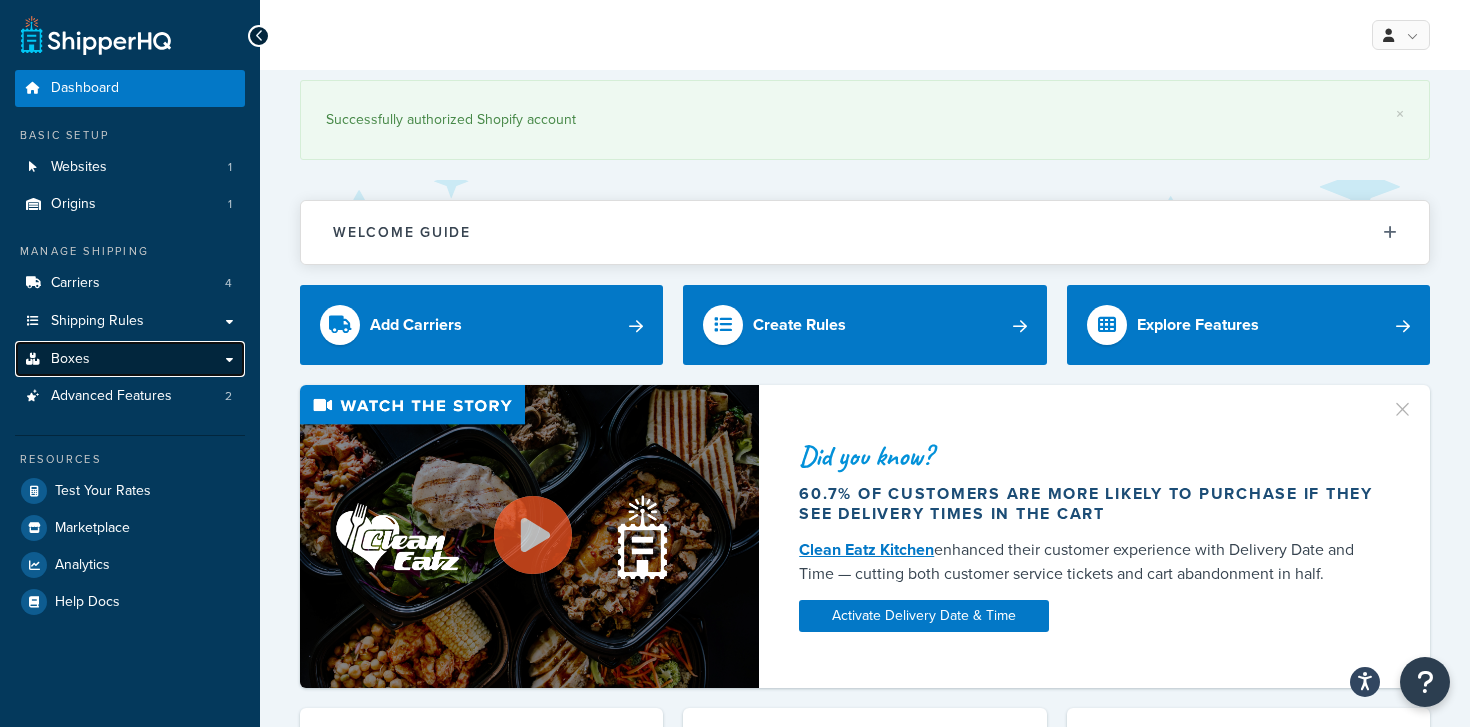 click on "Boxes" at bounding box center [130, 359] 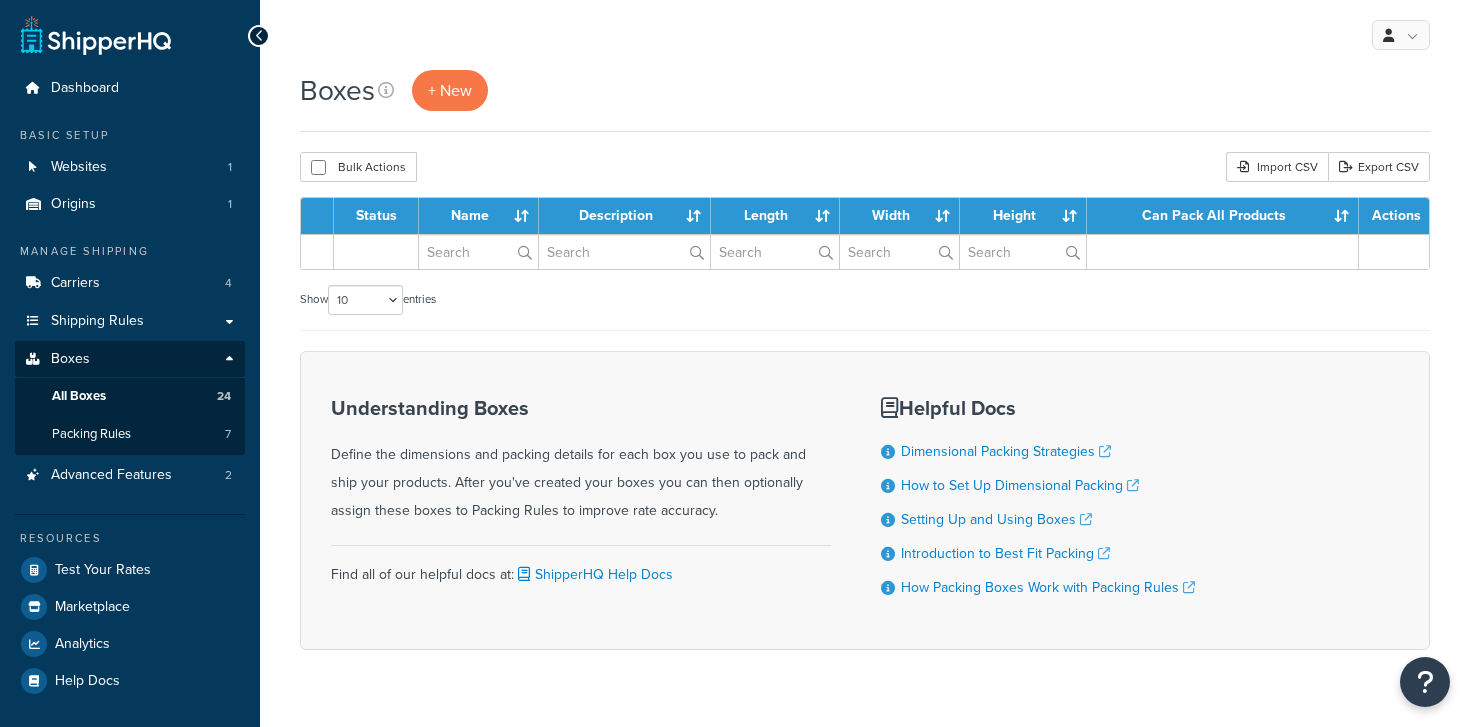 scroll, scrollTop: 0, scrollLeft: 0, axis: both 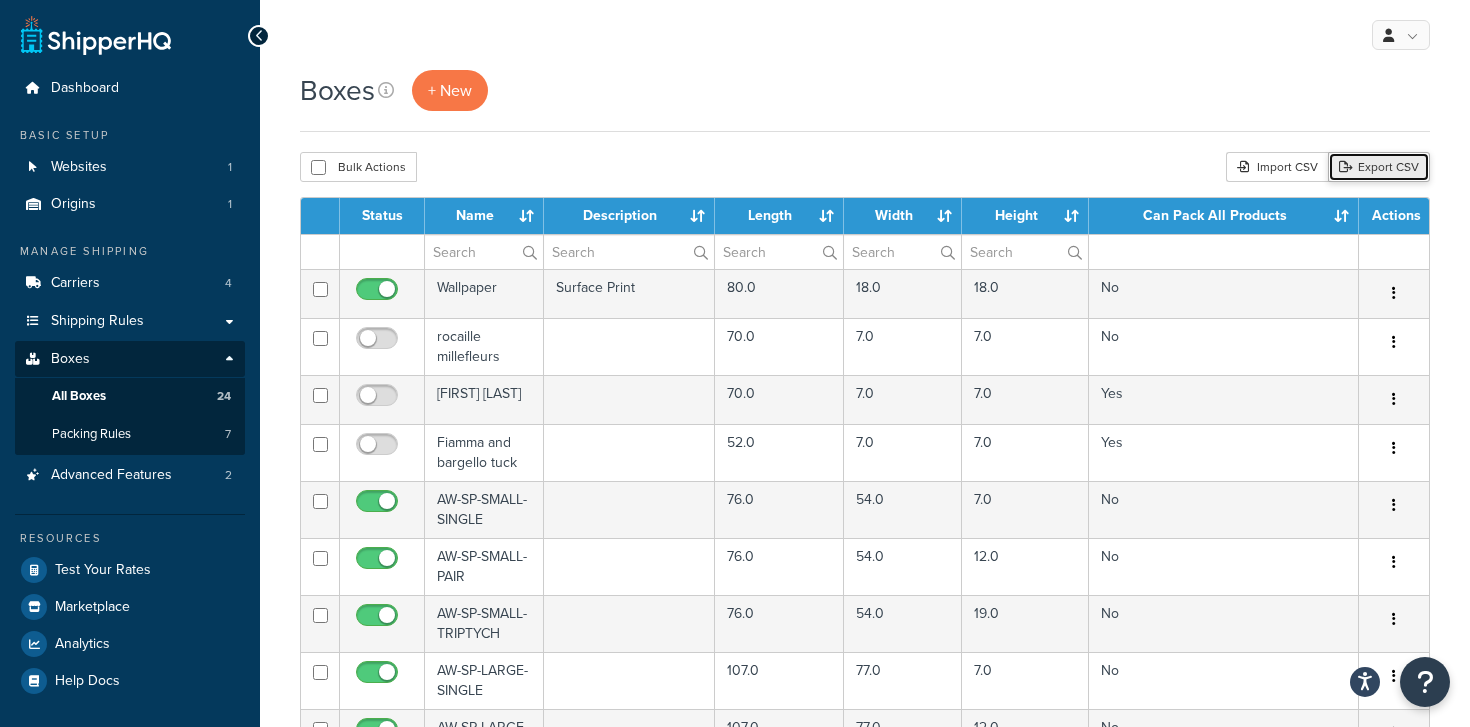 click on "Export CSV" at bounding box center [1379, 167] 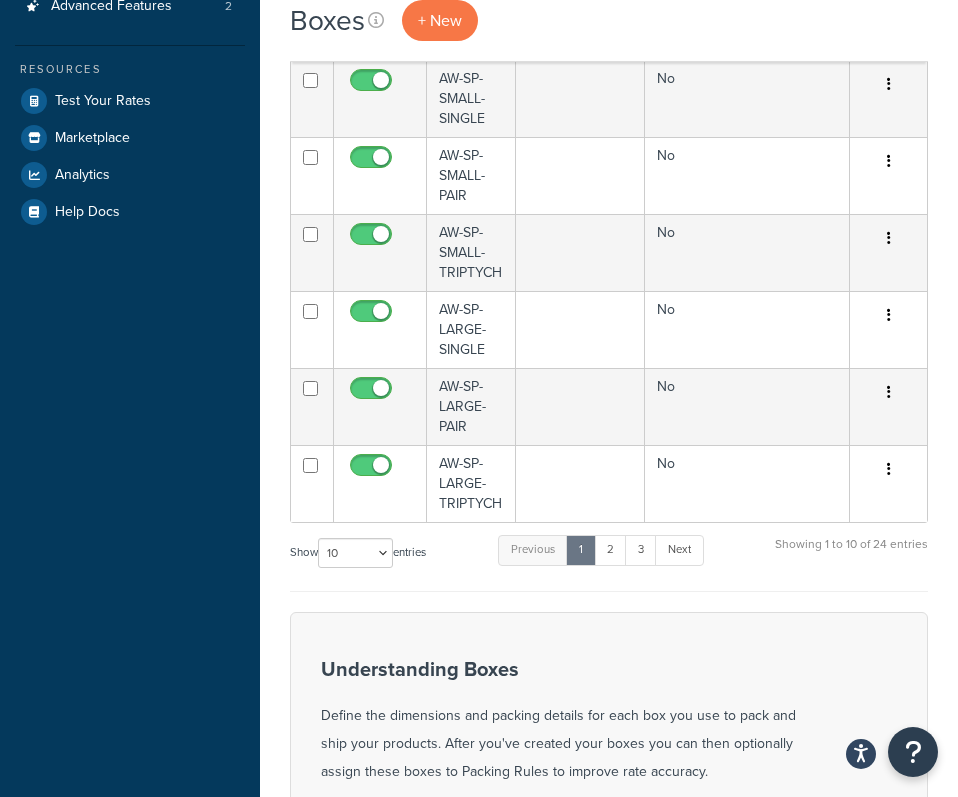 scroll, scrollTop: 471, scrollLeft: 0, axis: vertical 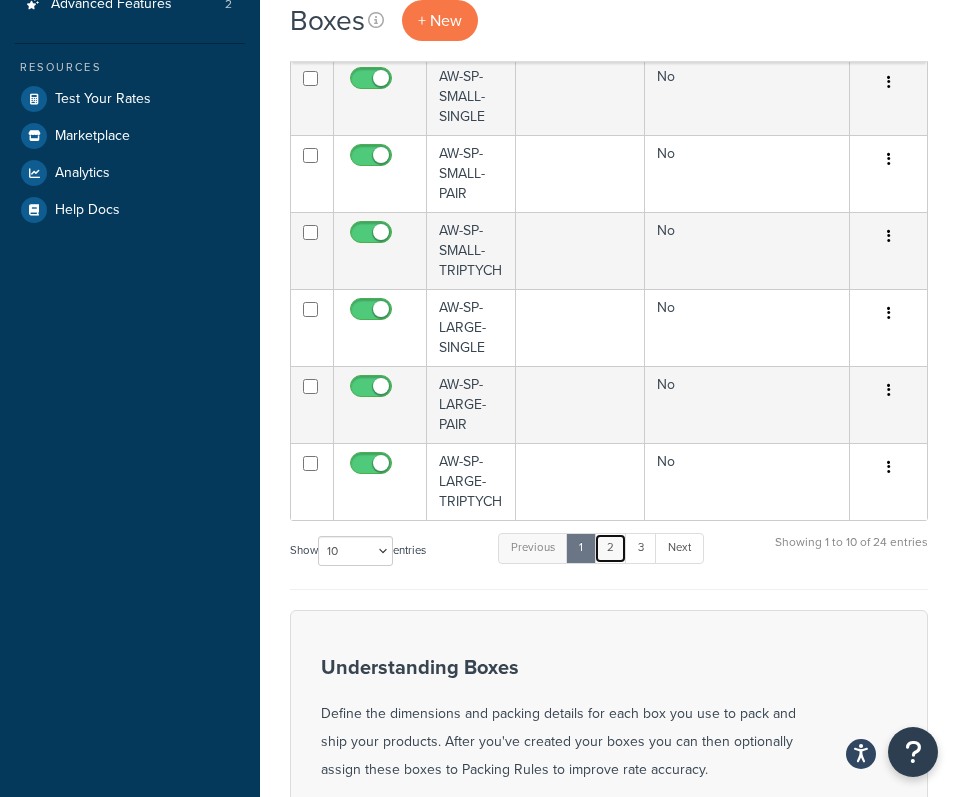 click on "2" at bounding box center (610, 548) 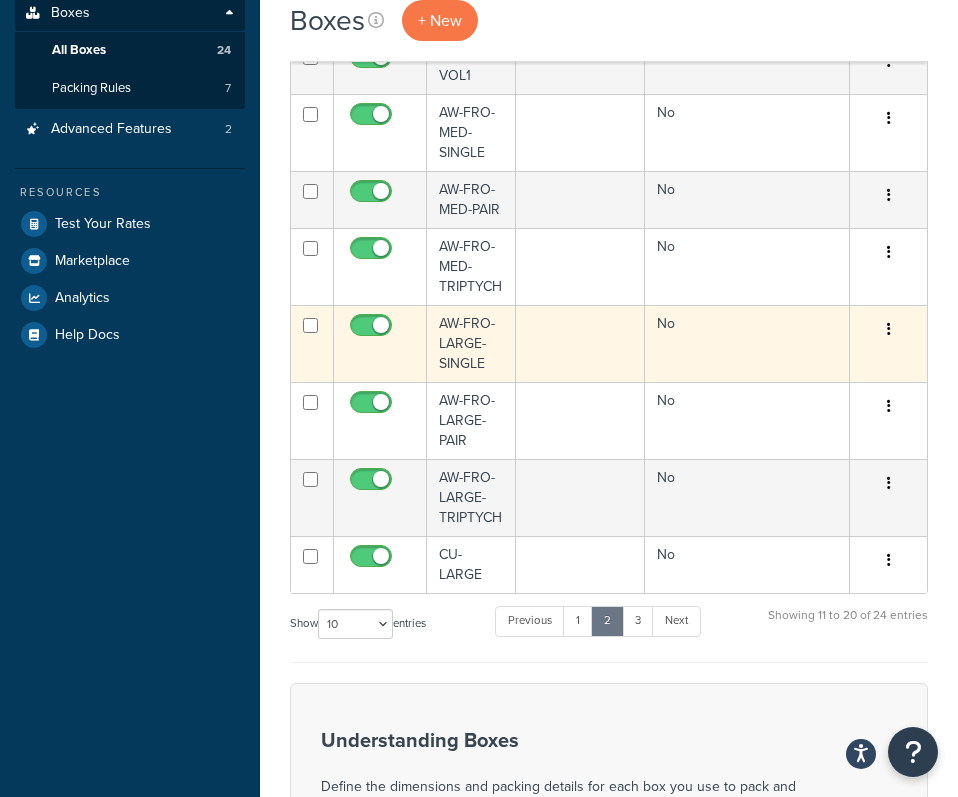 scroll, scrollTop: 343, scrollLeft: 0, axis: vertical 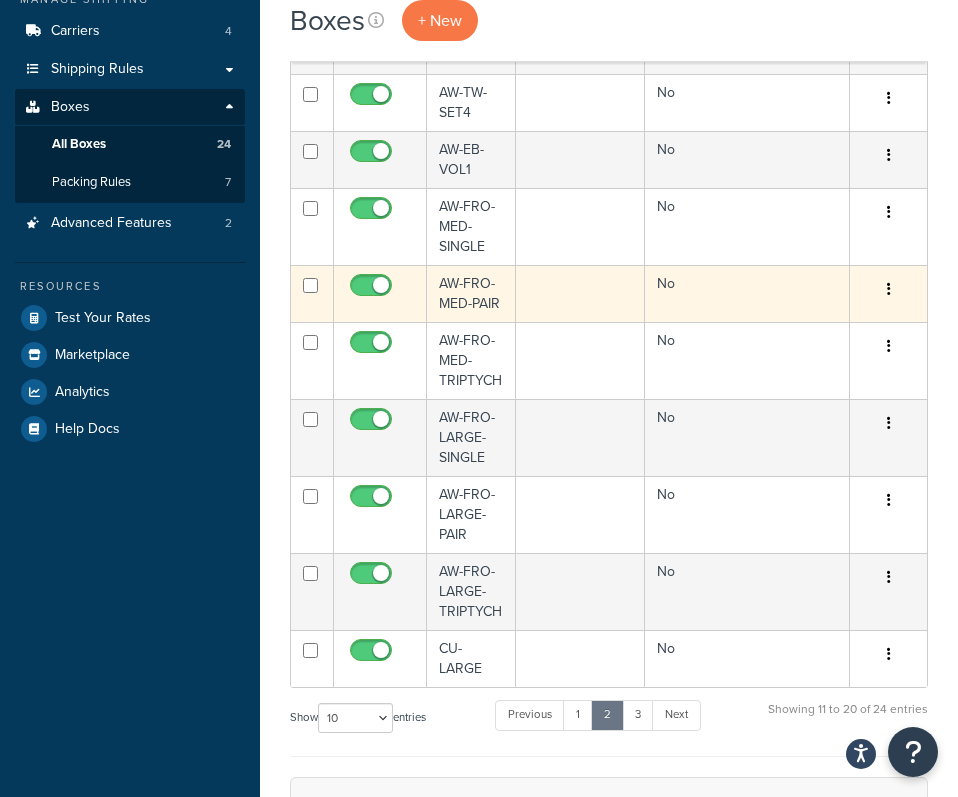click on "AW-FRO-MED-PAIR" at bounding box center [471, 293] 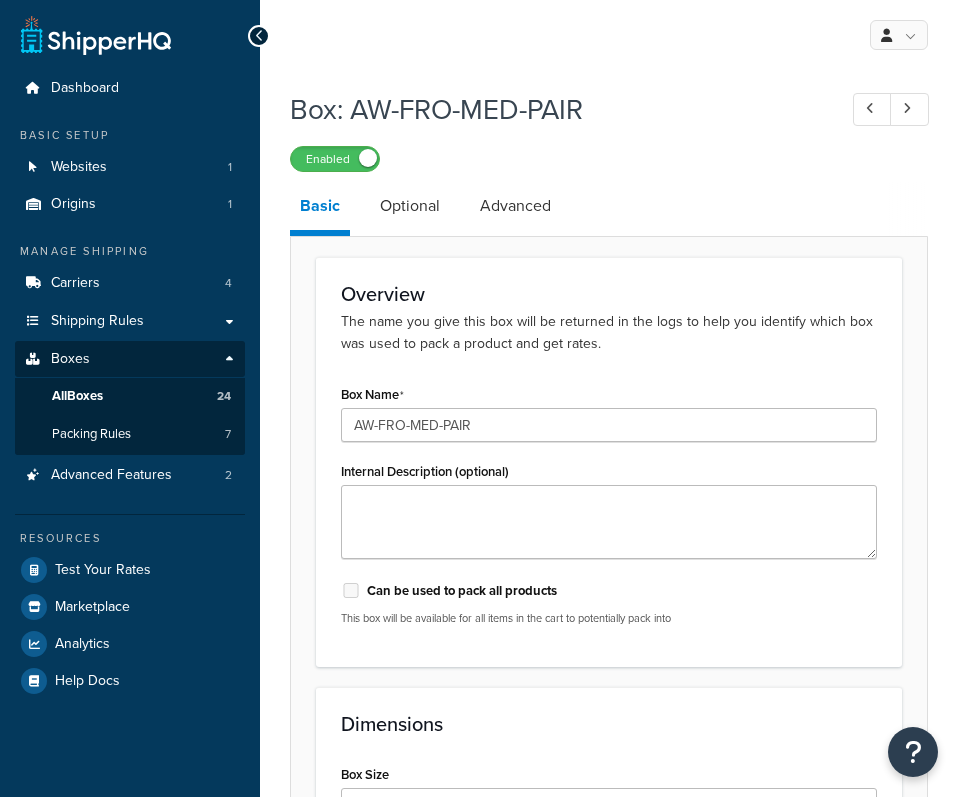 scroll, scrollTop: 0, scrollLeft: 0, axis: both 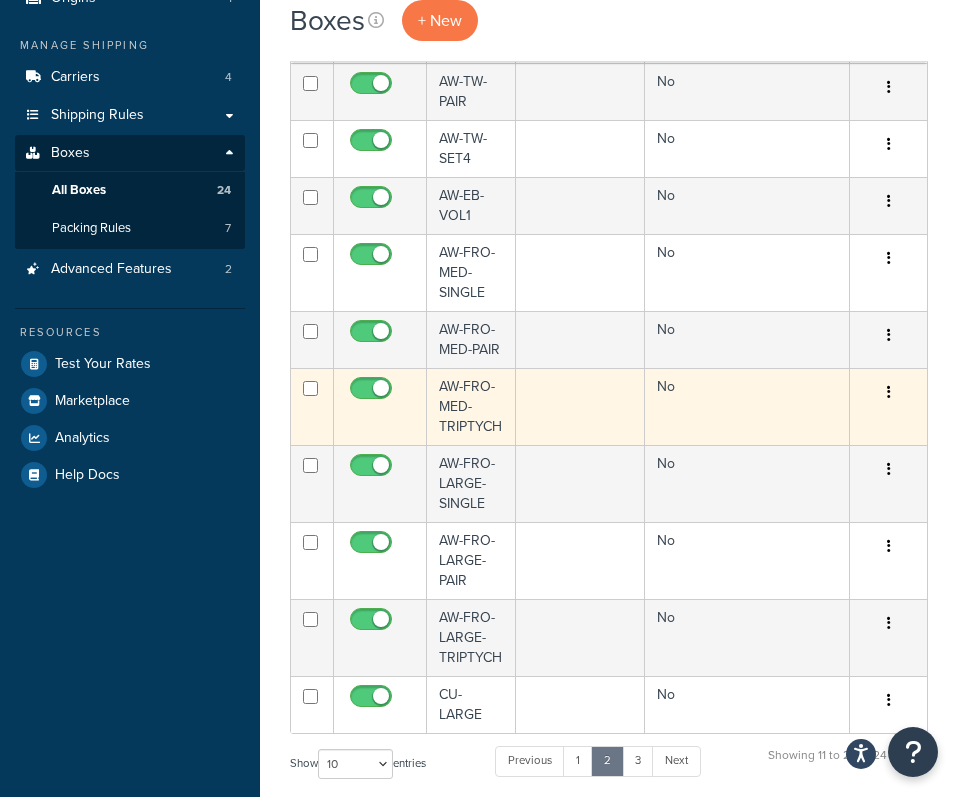 click on "AW-FRO-MED-TRIPTYCH" at bounding box center (471, 406) 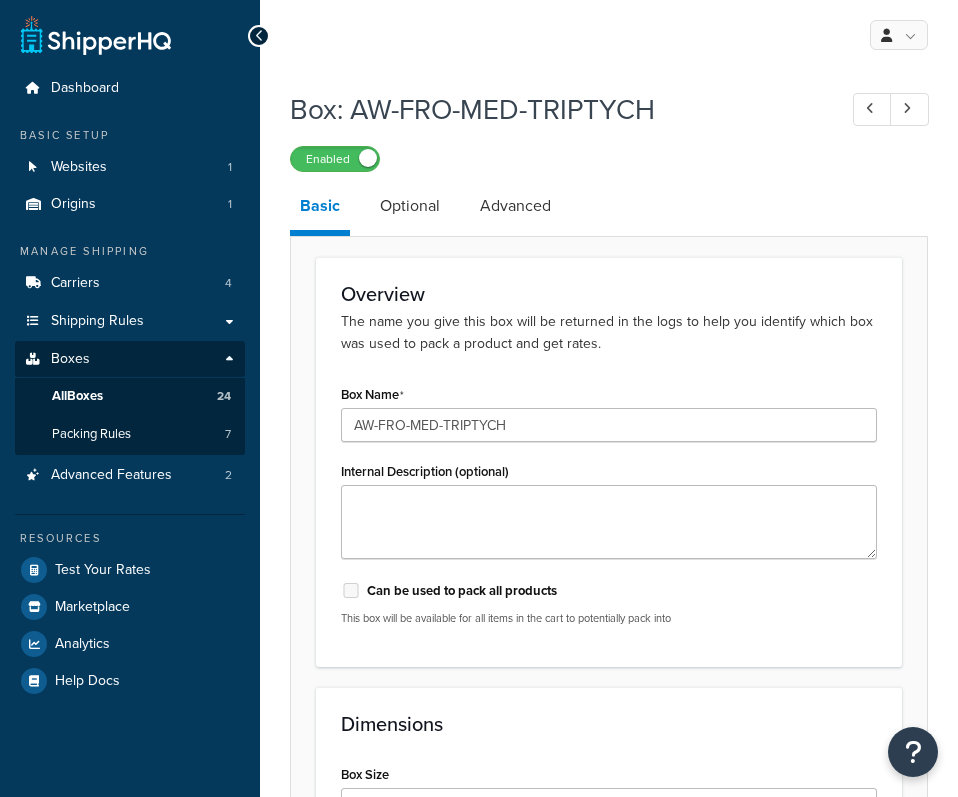 scroll, scrollTop: 0, scrollLeft: 0, axis: both 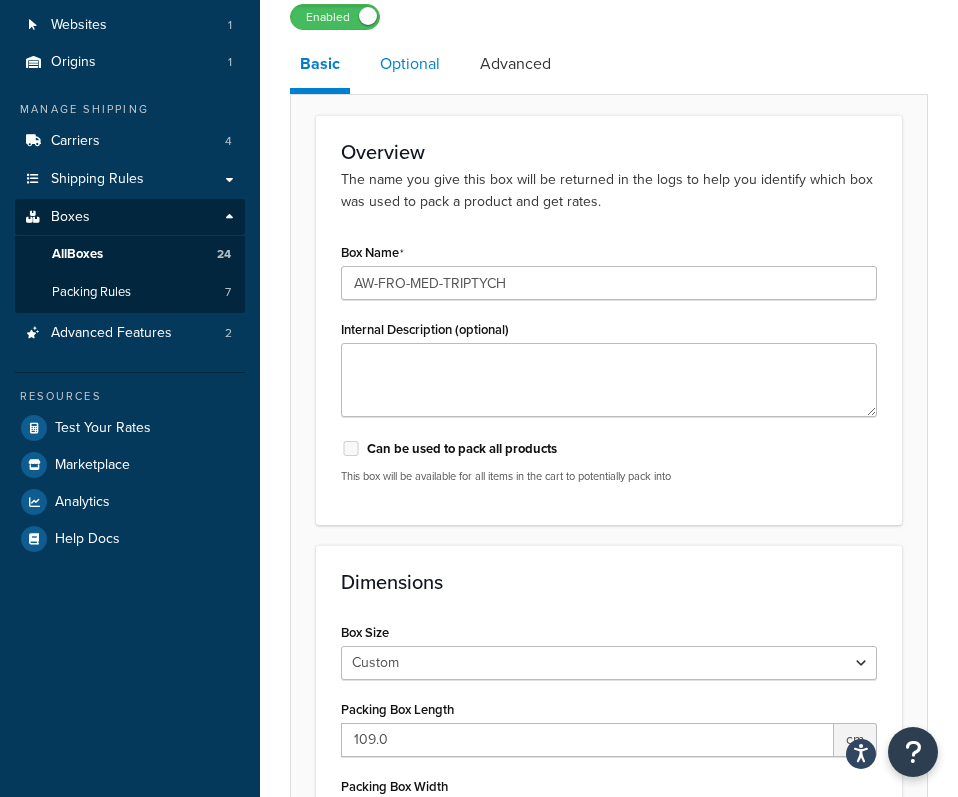 click on "Optional" at bounding box center [410, 64] 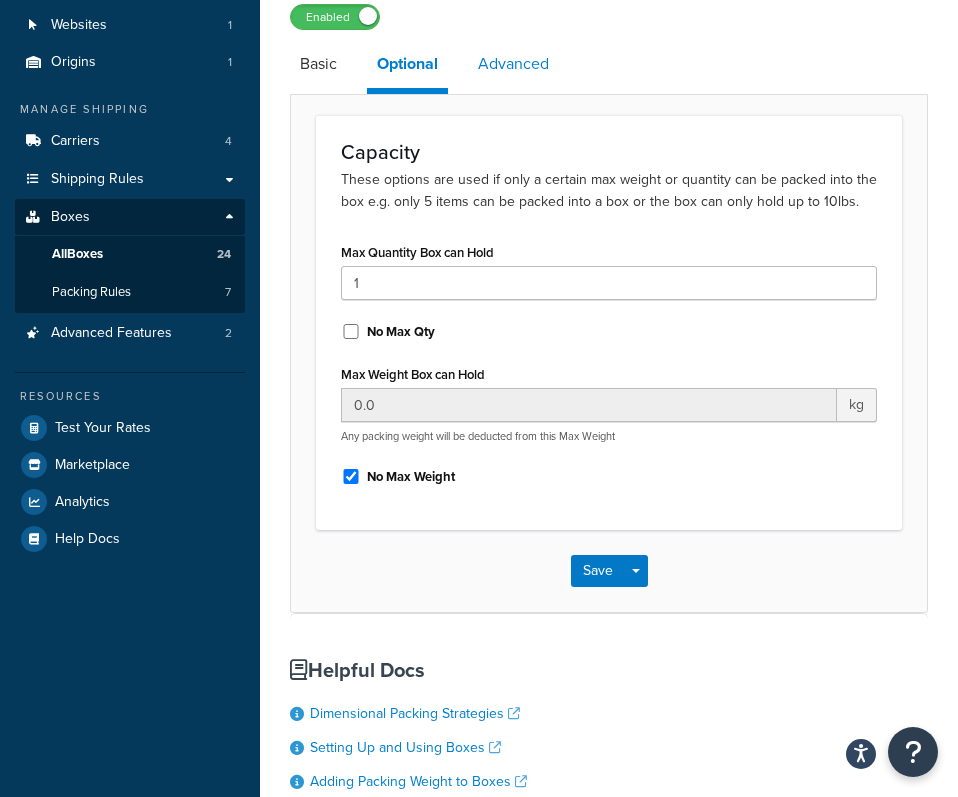 click on "Advanced" at bounding box center [513, 64] 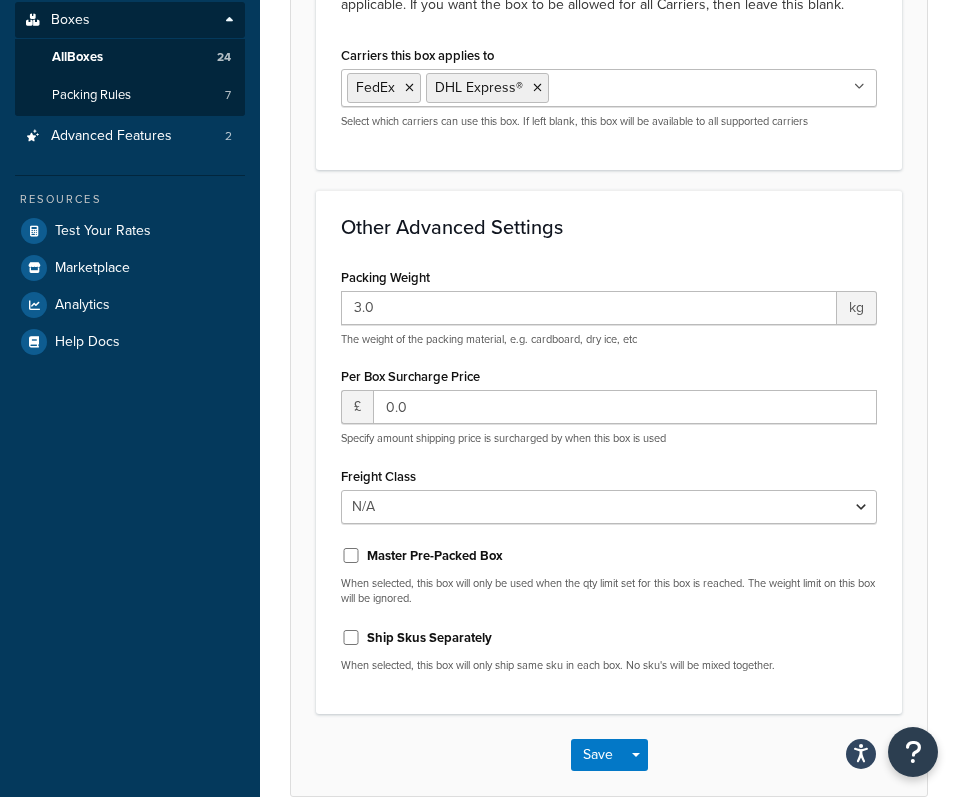 scroll, scrollTop: 361, scrollLeft: 0, axis: vertical 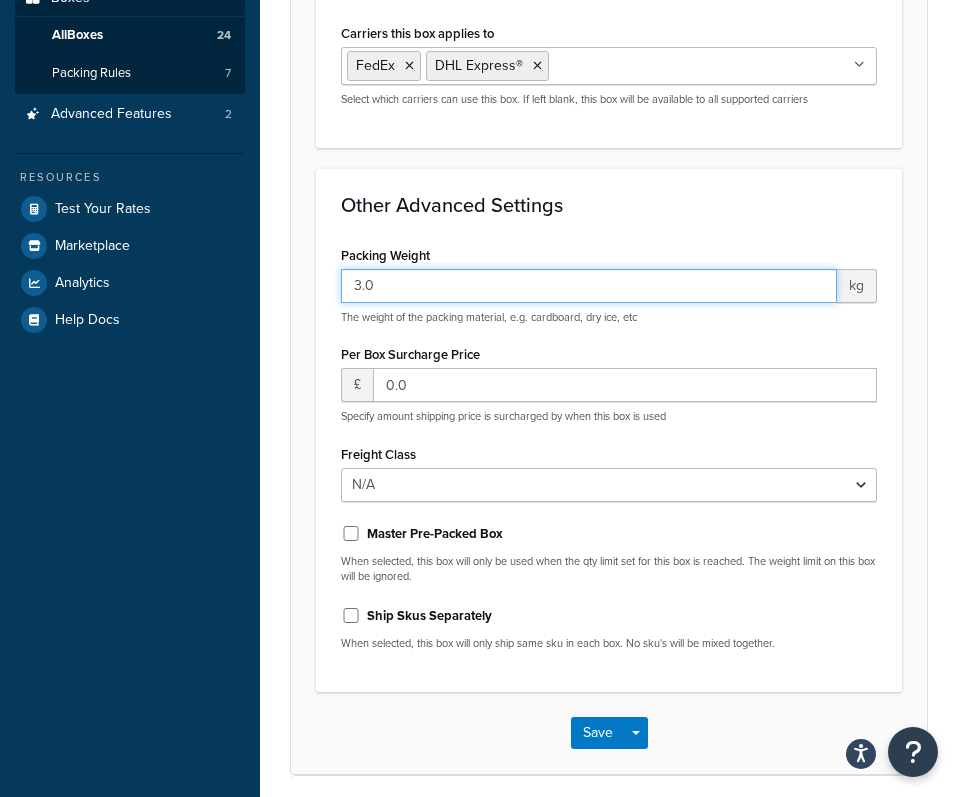 click on "3.0" at bounding box center [589, 286] 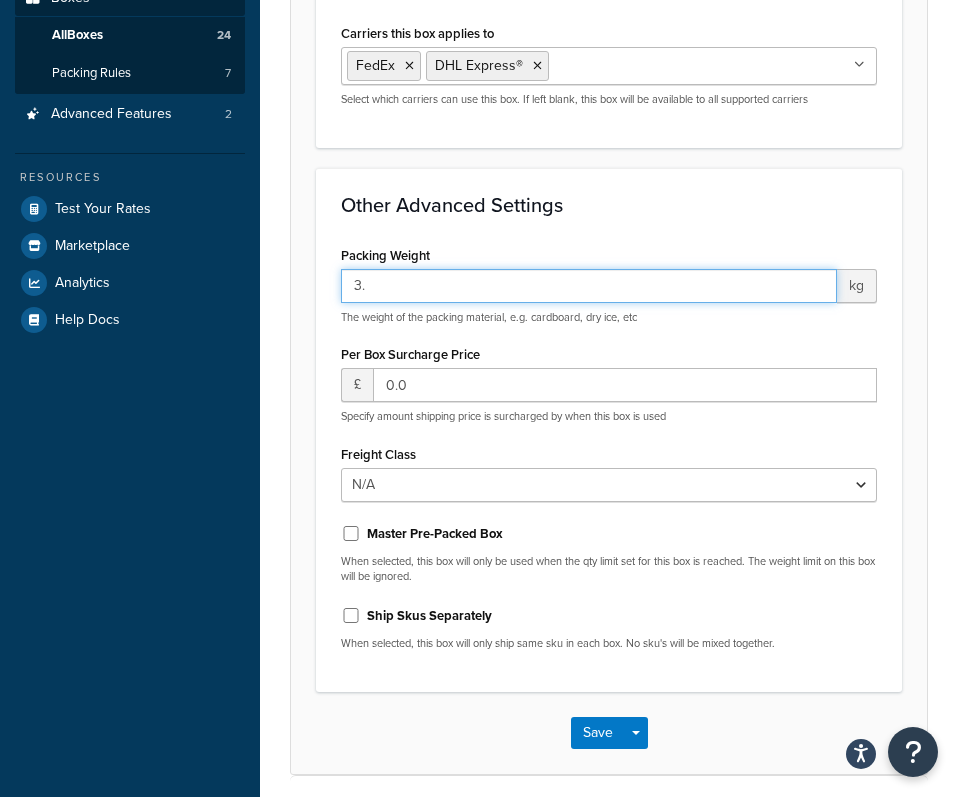 type on "3" 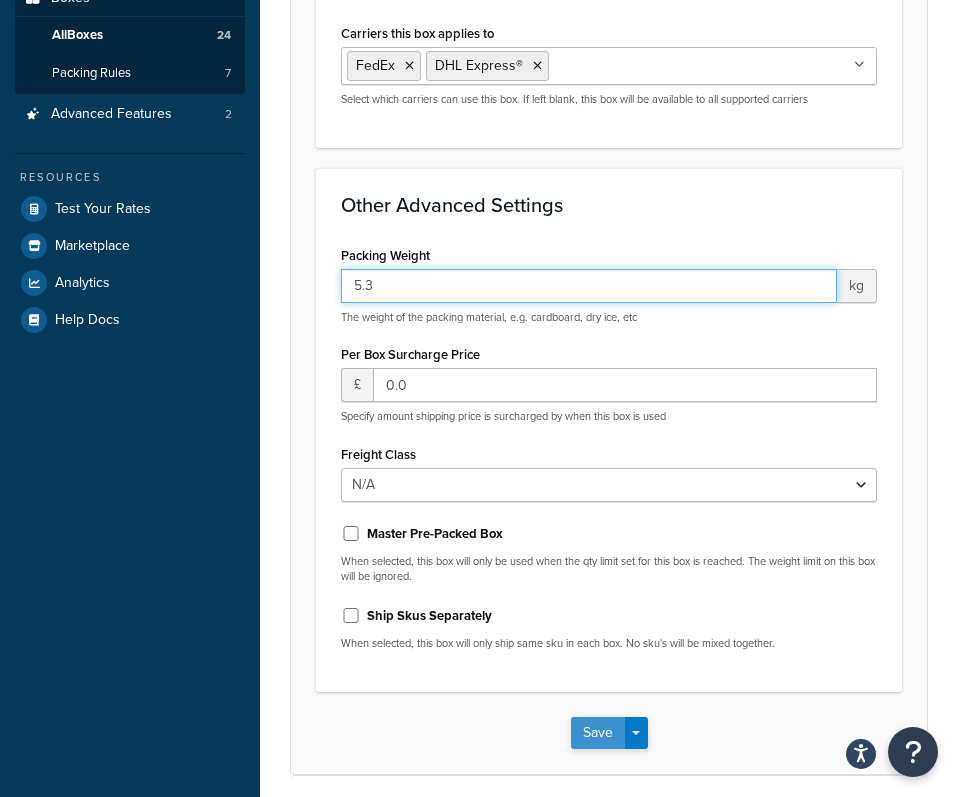 type on "5.3" 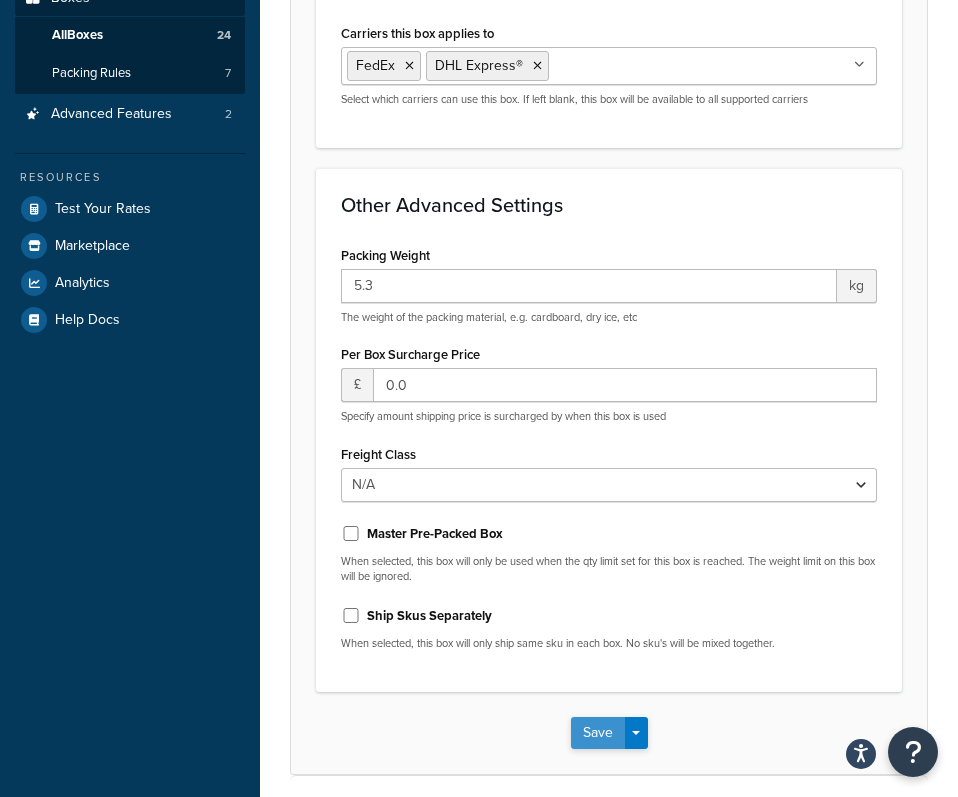 click on "Save" at bounding box center [598, 733] 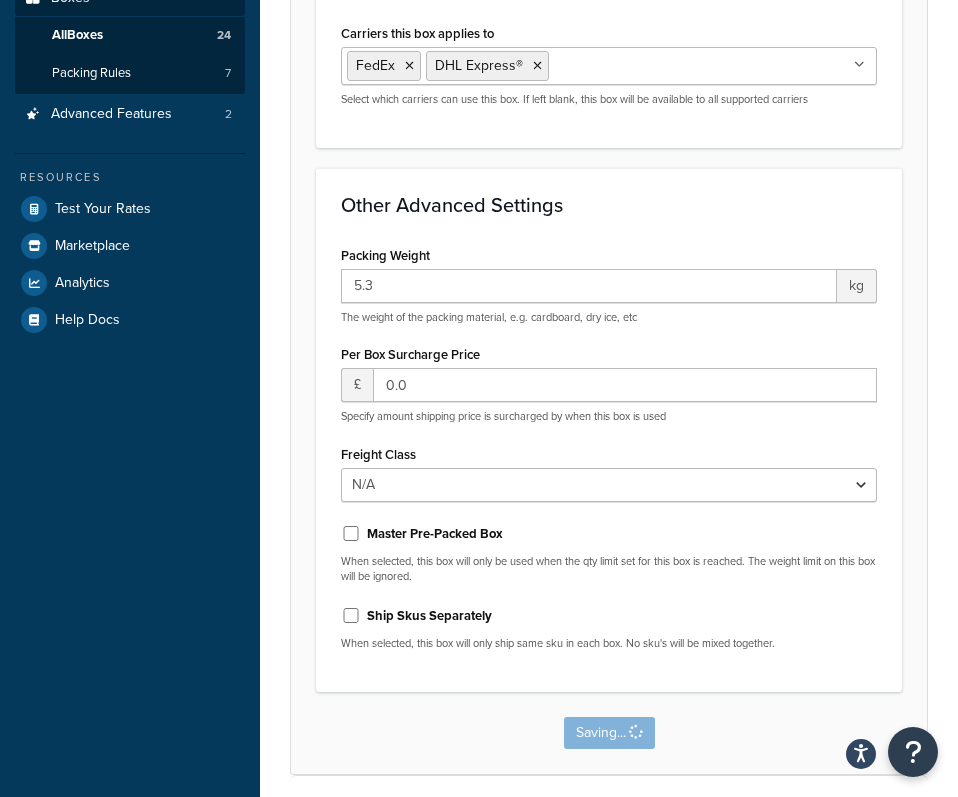 scroll, scrollTop: 0, scrollLeft: 0, axis: both 